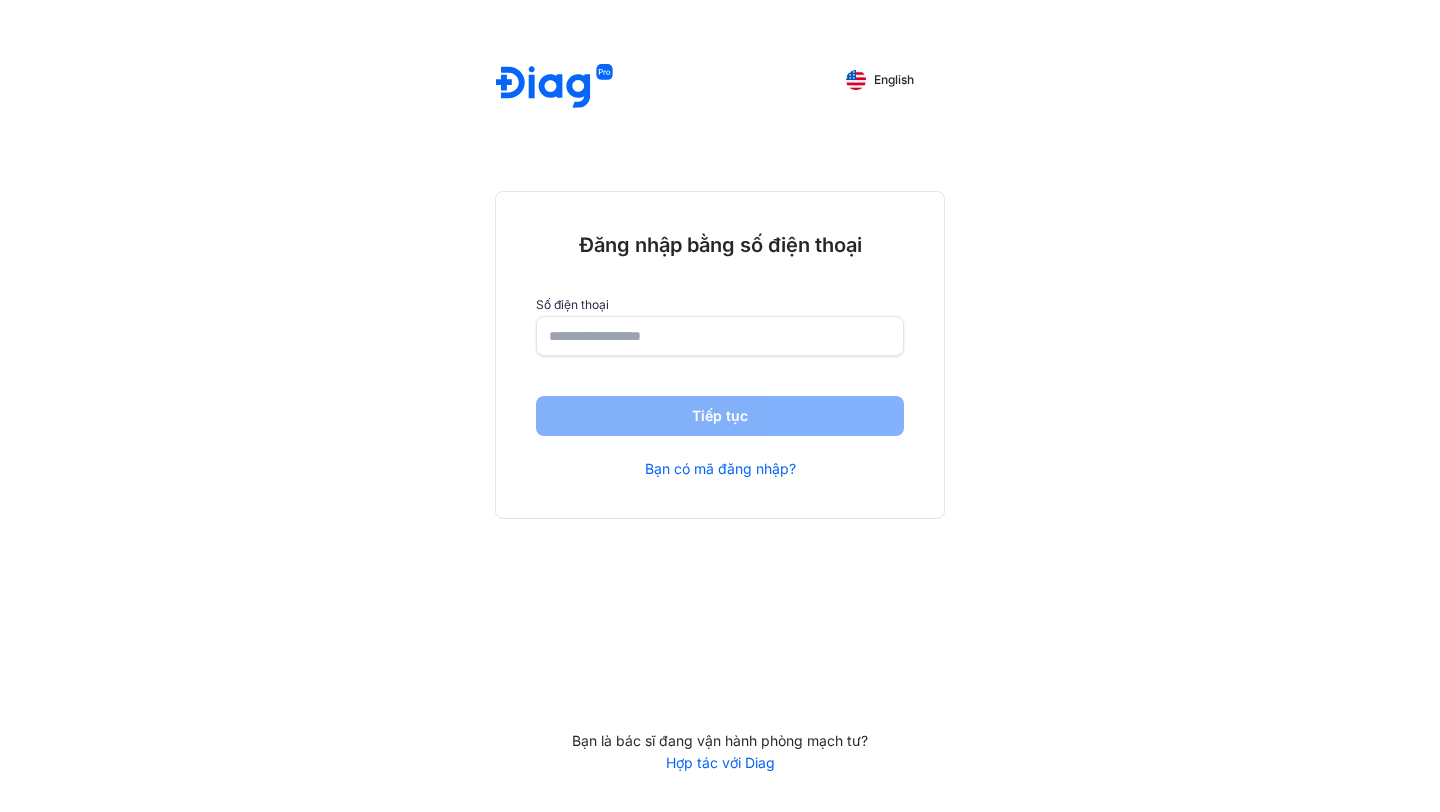 scroll, scrollTop: 0, scrollLeft: 0, axis: both 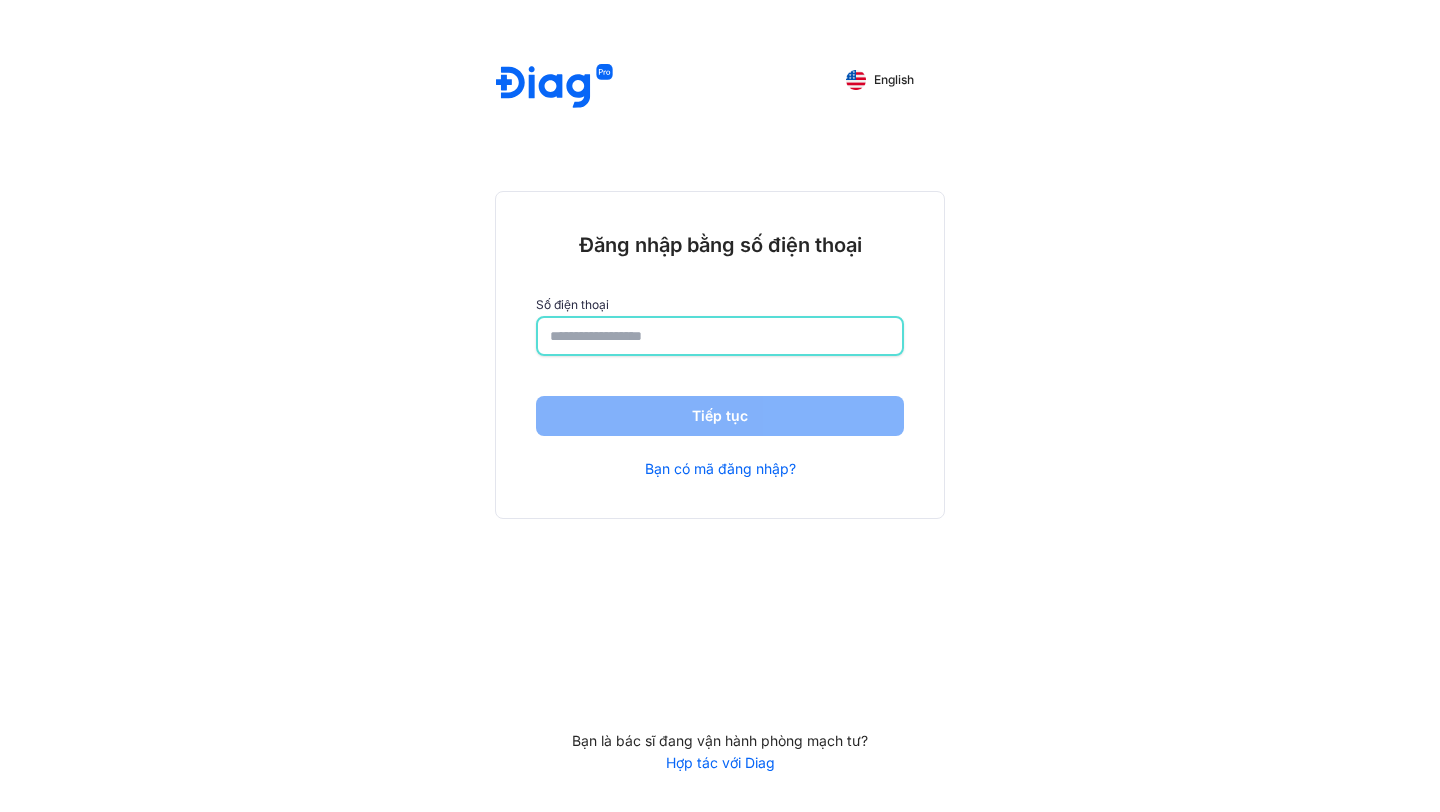 click 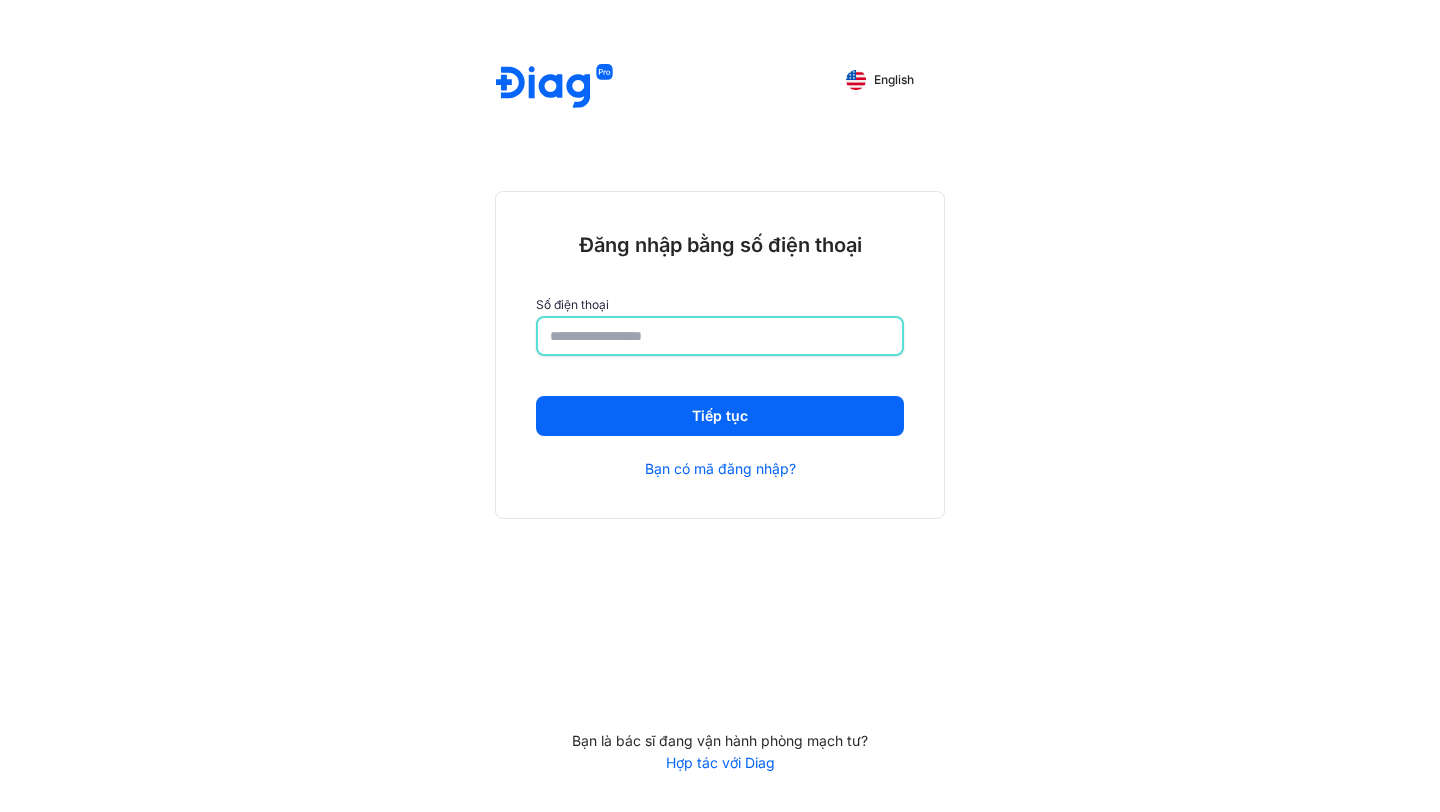 type on "**********" 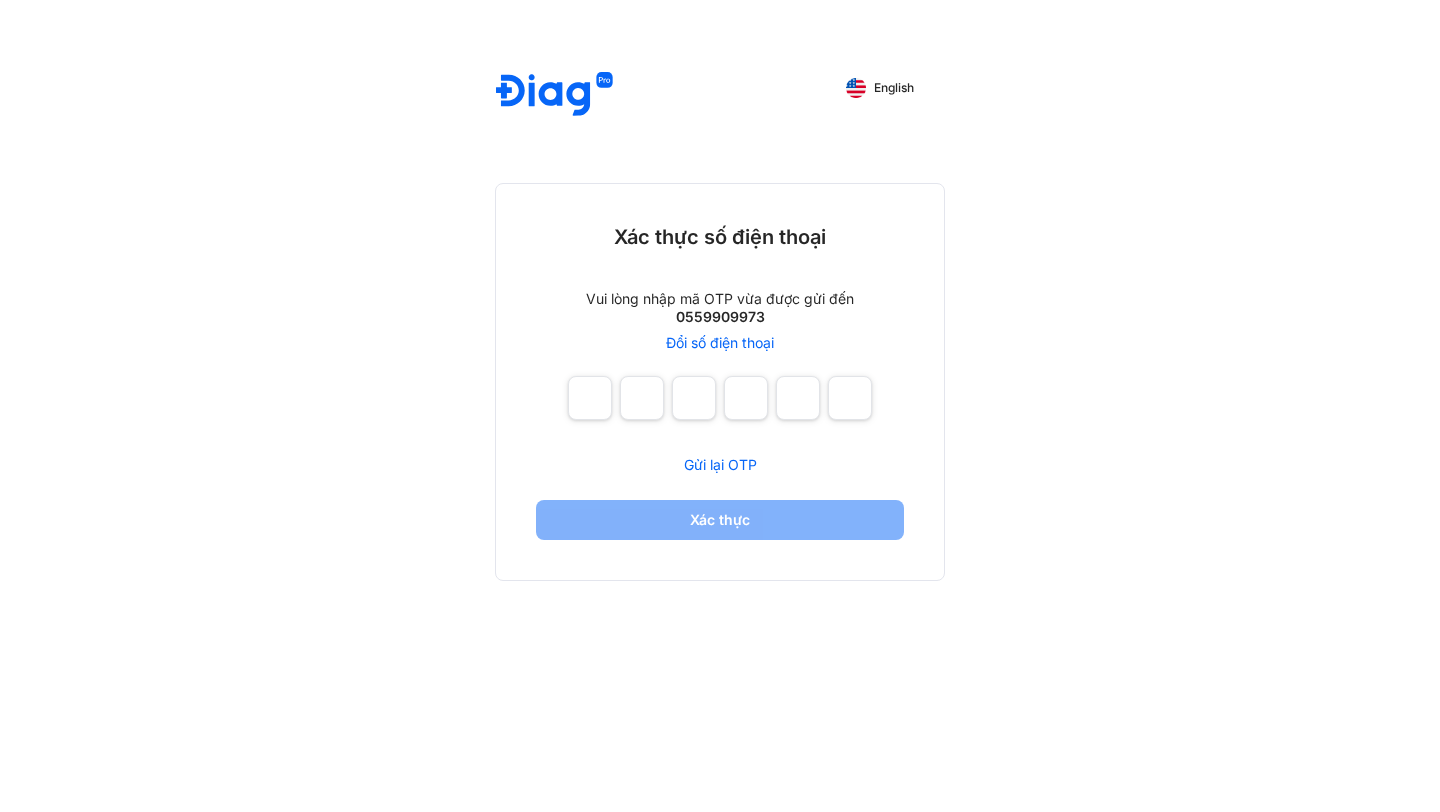 click on "Gửi lại OTP" at bounding box center [720, 464] 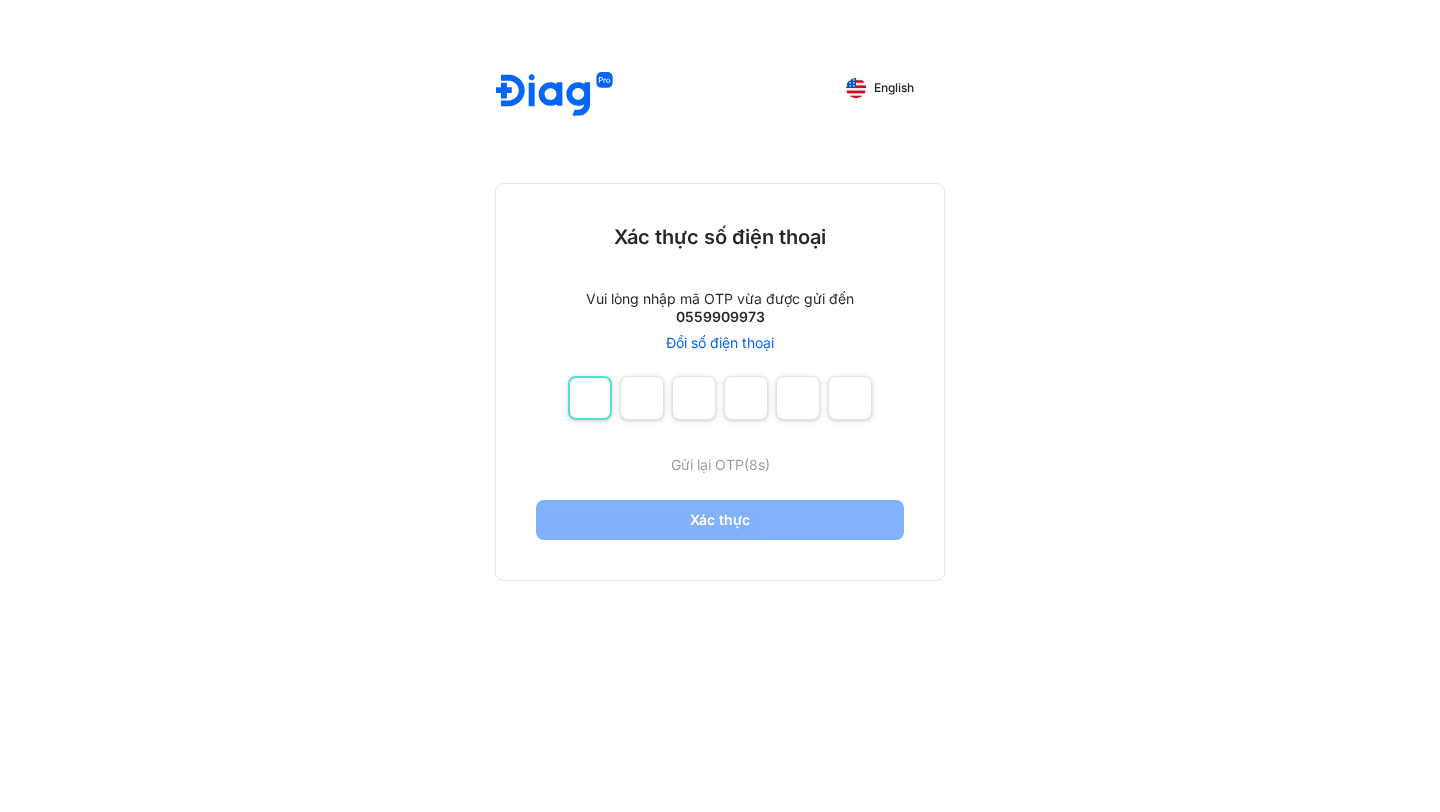 click at bounding box center (590, 398) 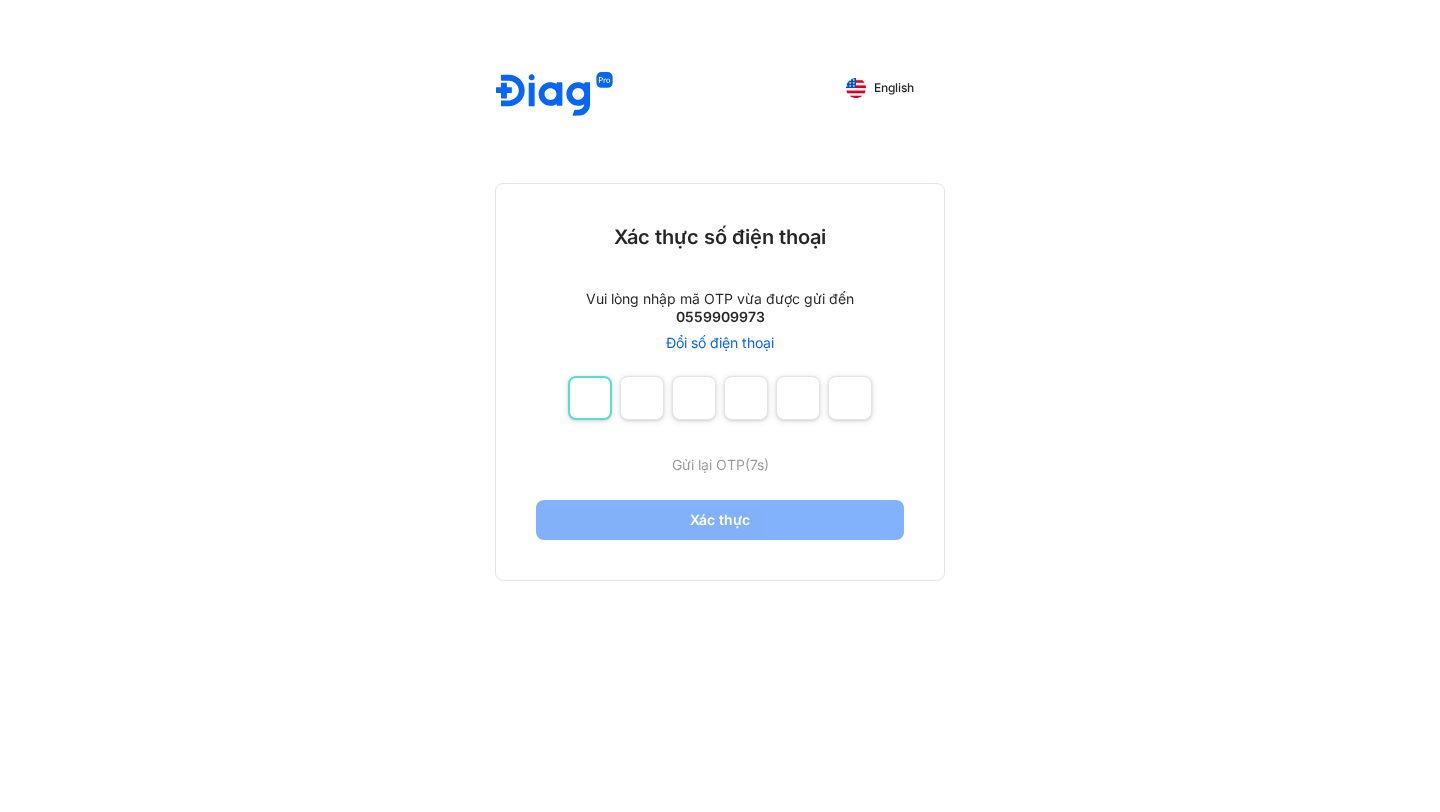 type on "*" 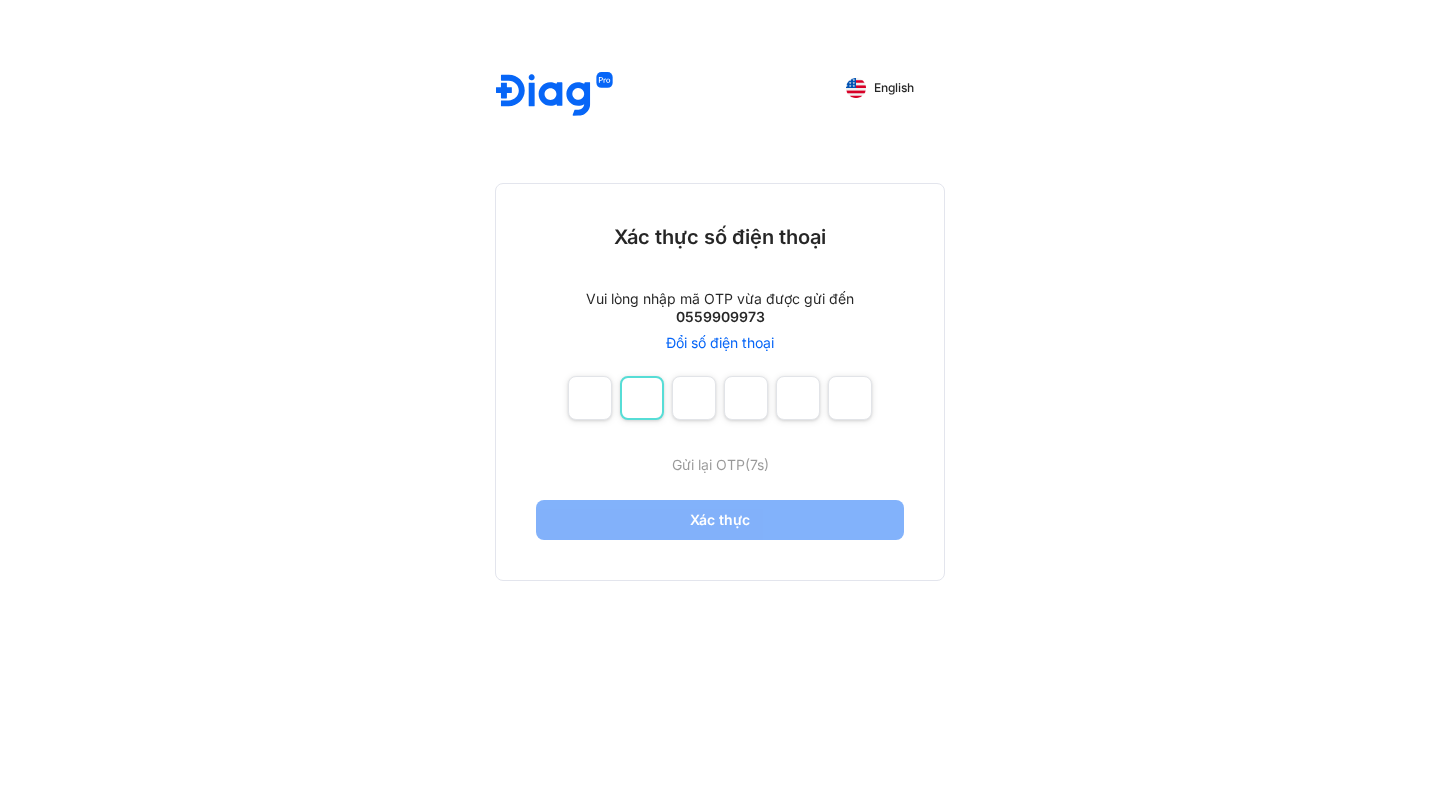 type on "*" 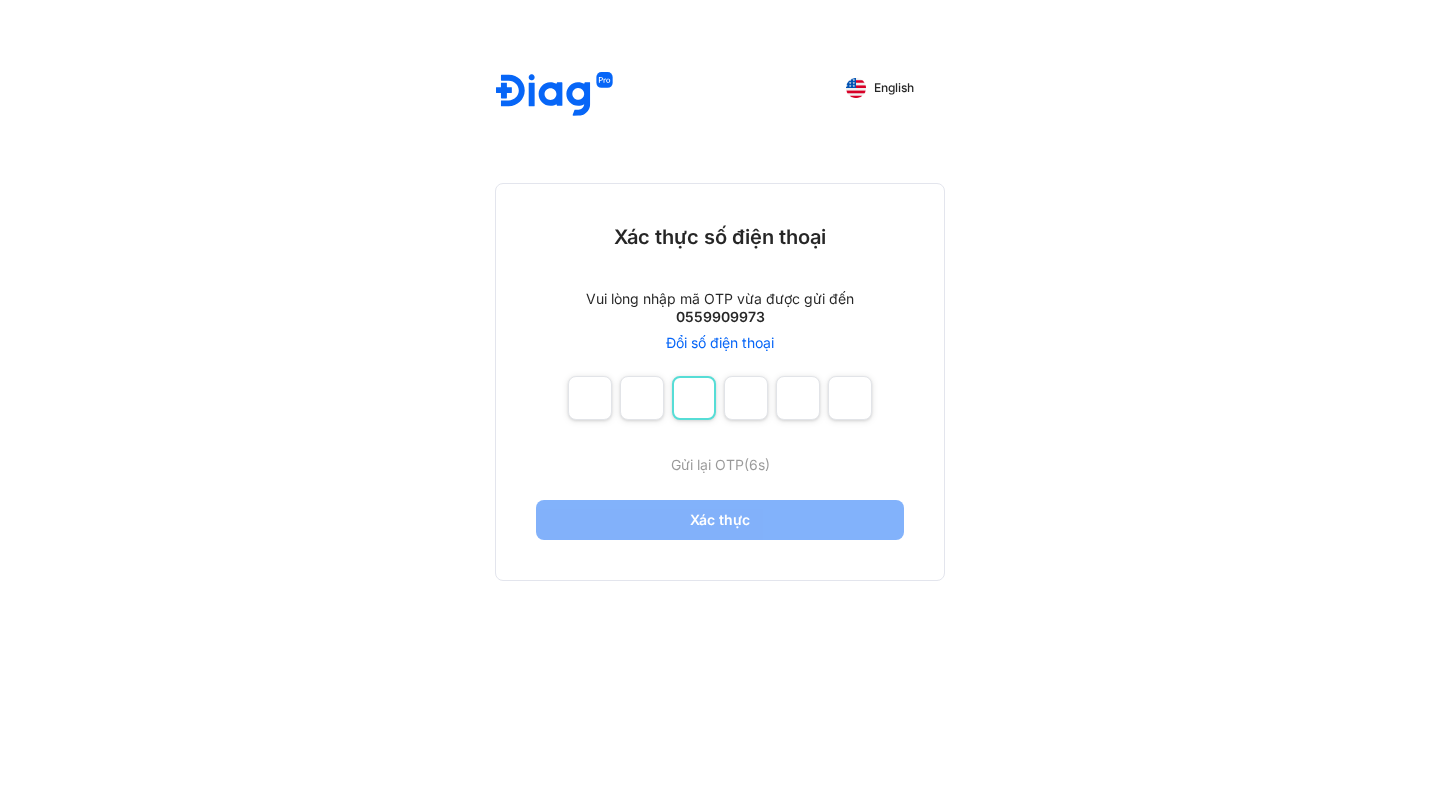 type on "*" 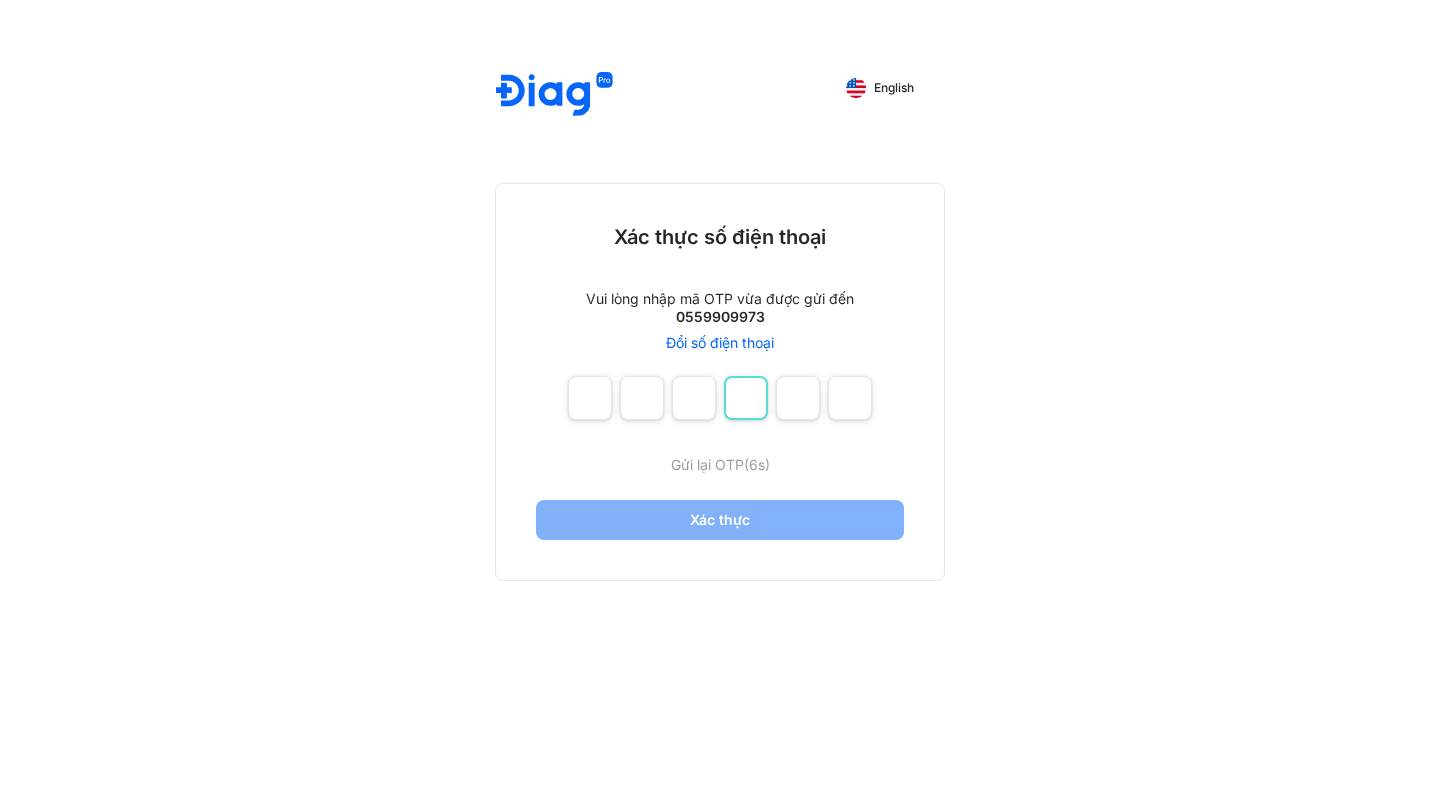 type on "*" 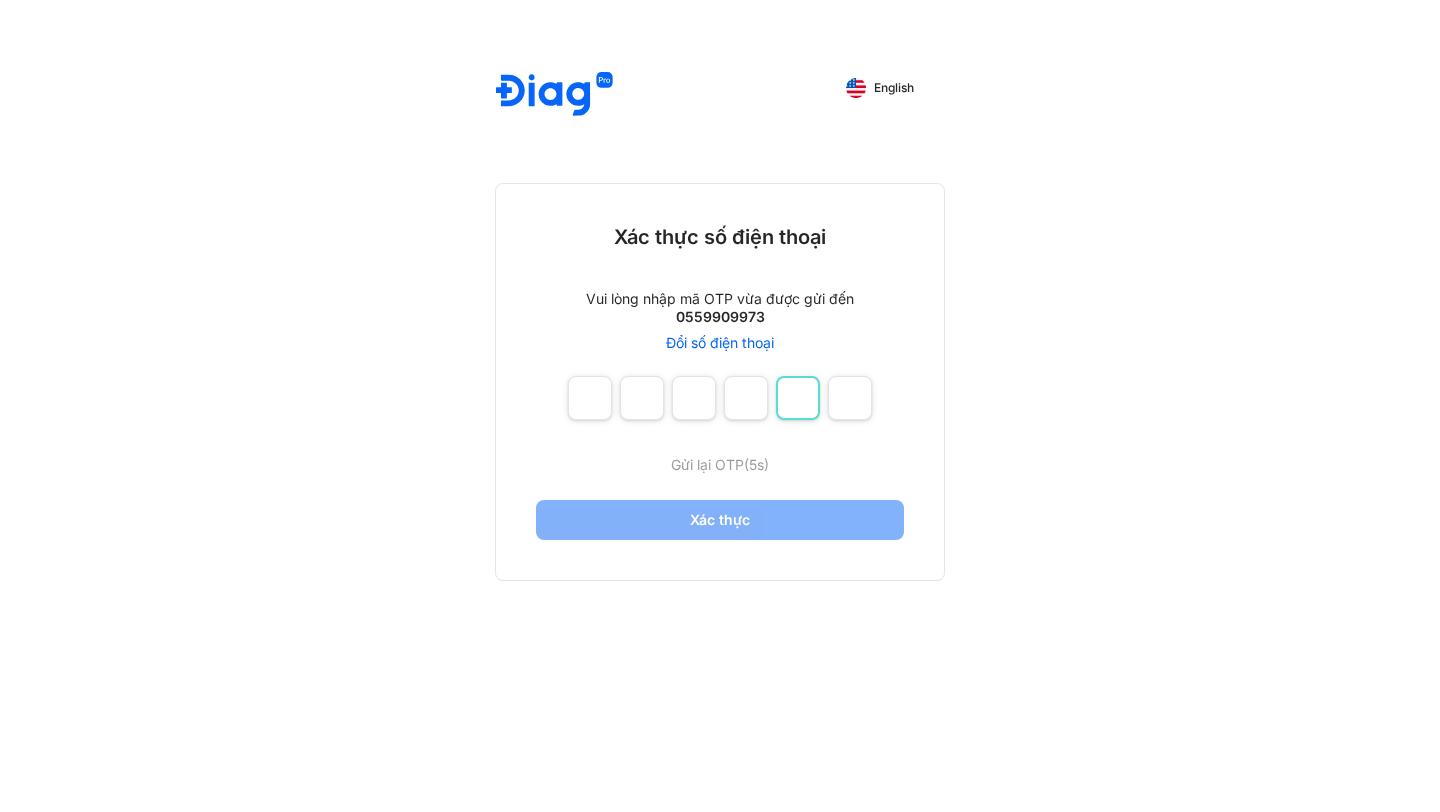 type on "*" 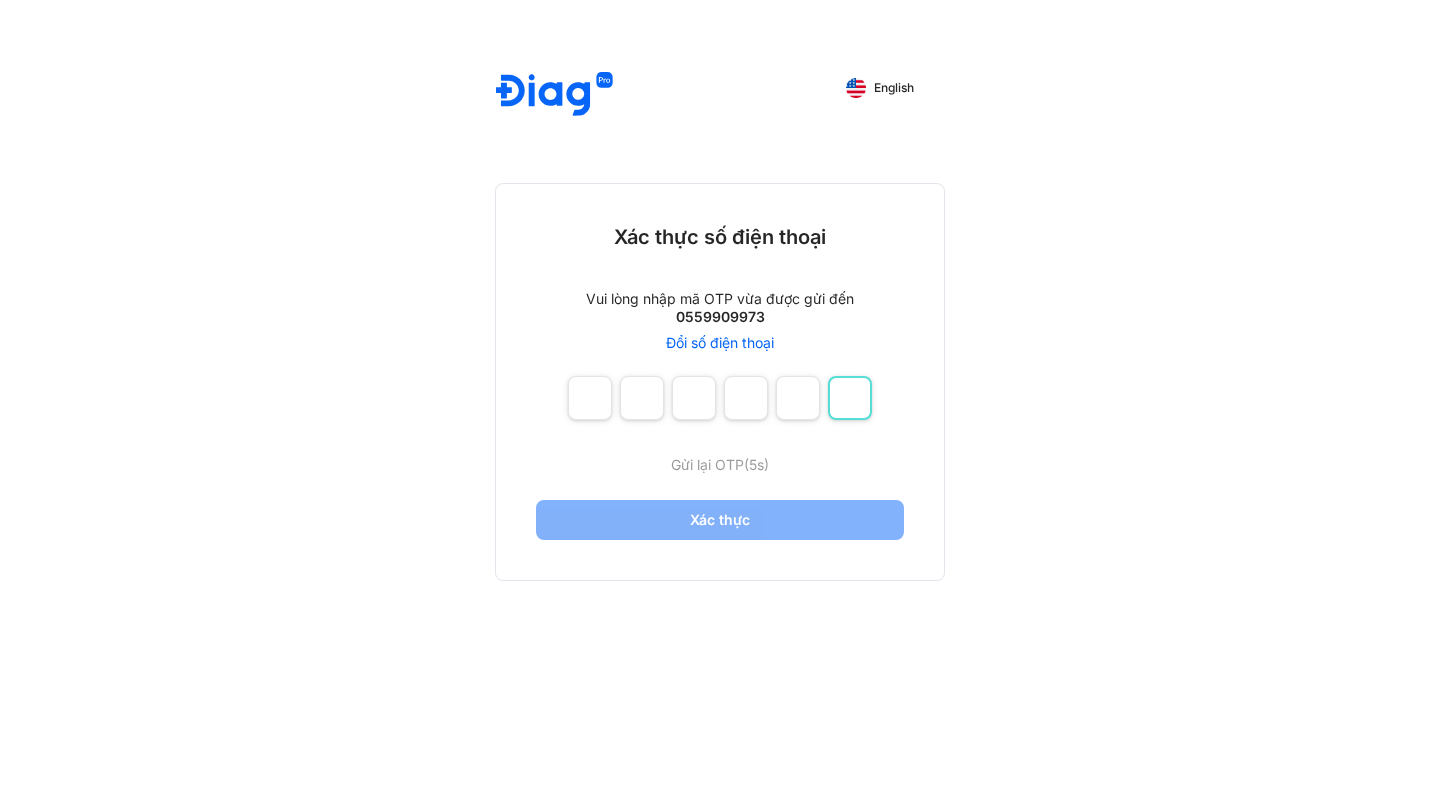 type on "*" 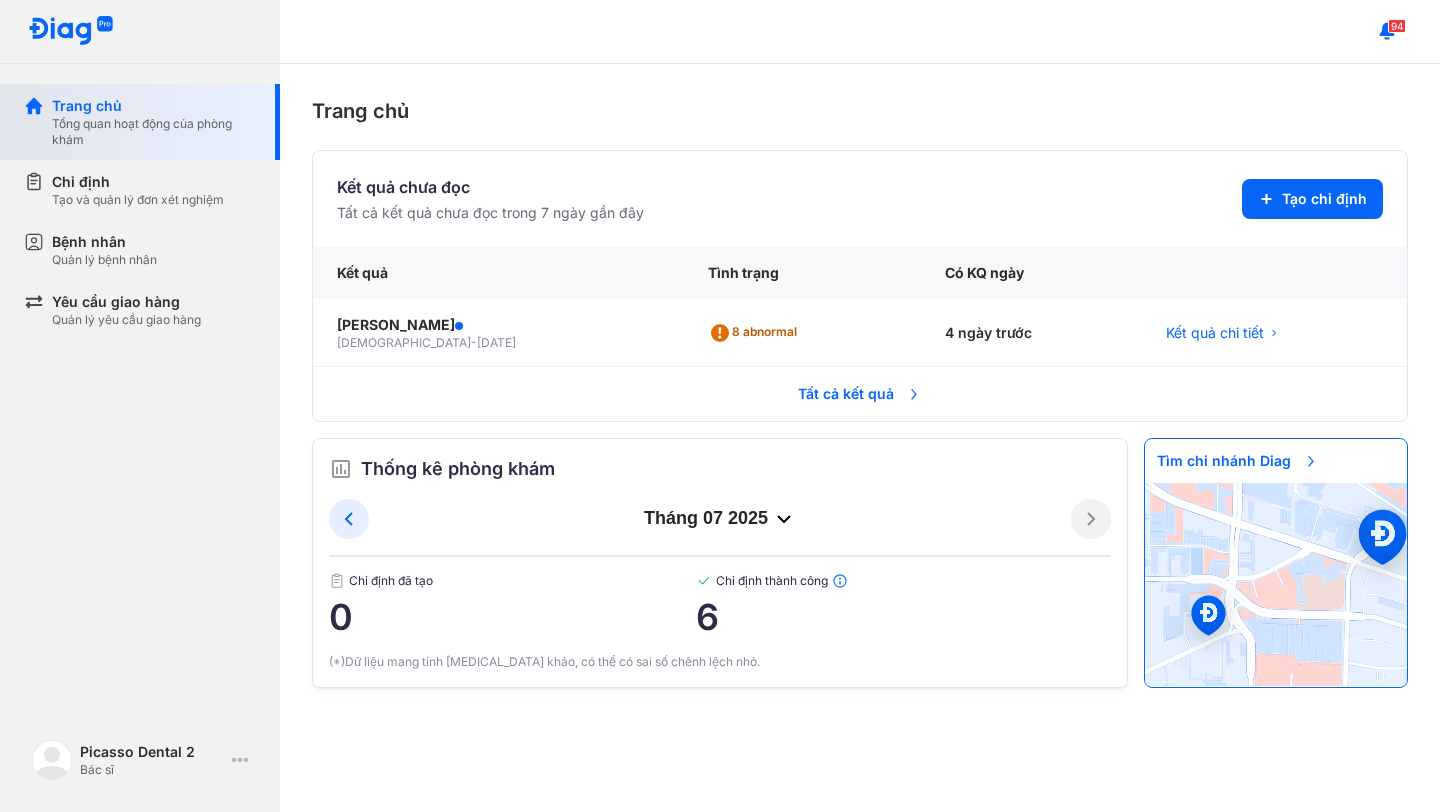 click on "Tổng quan hoạt động của phòng khám" at bounding box center (154, 132) 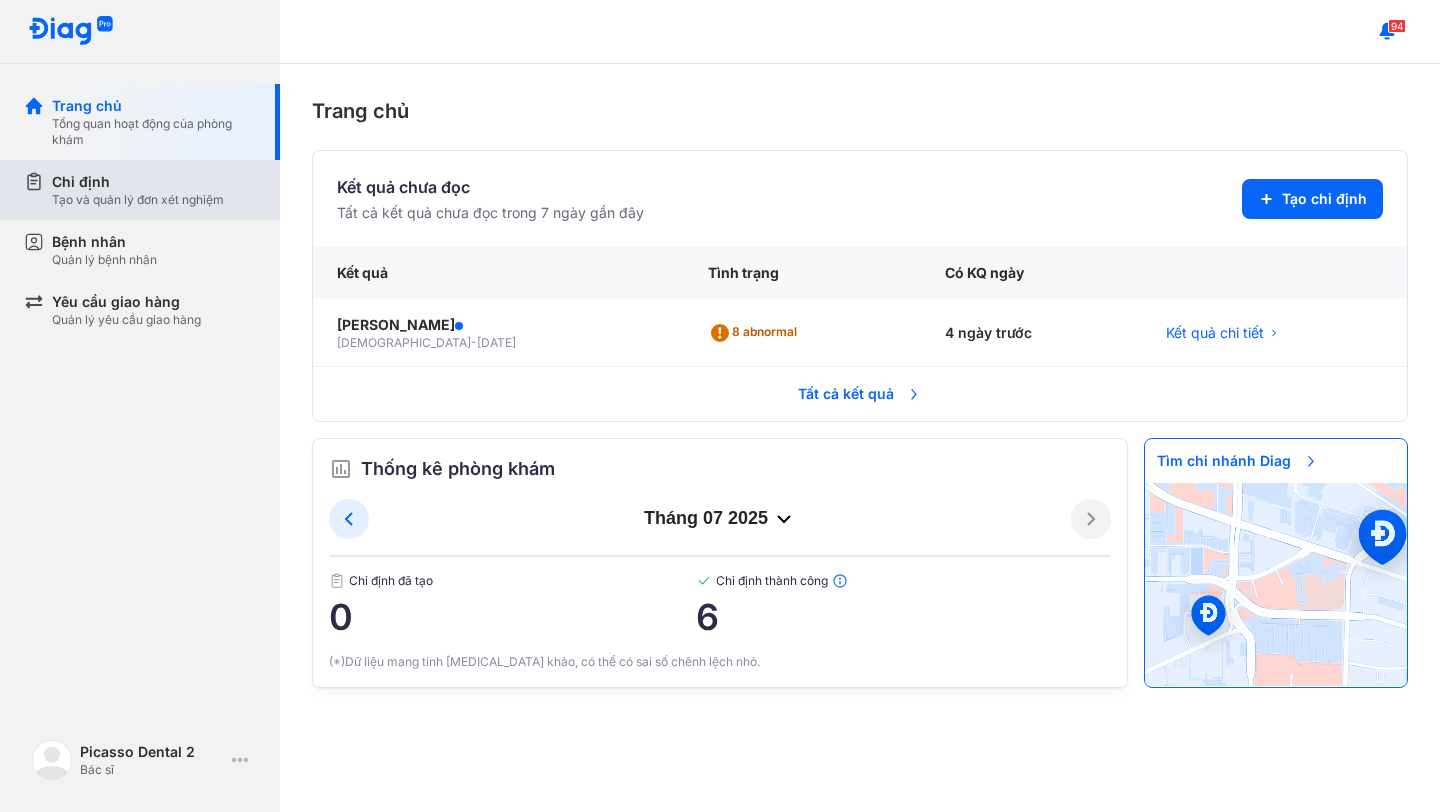 click on "Chỉ định" at bounding box center [138, 182] 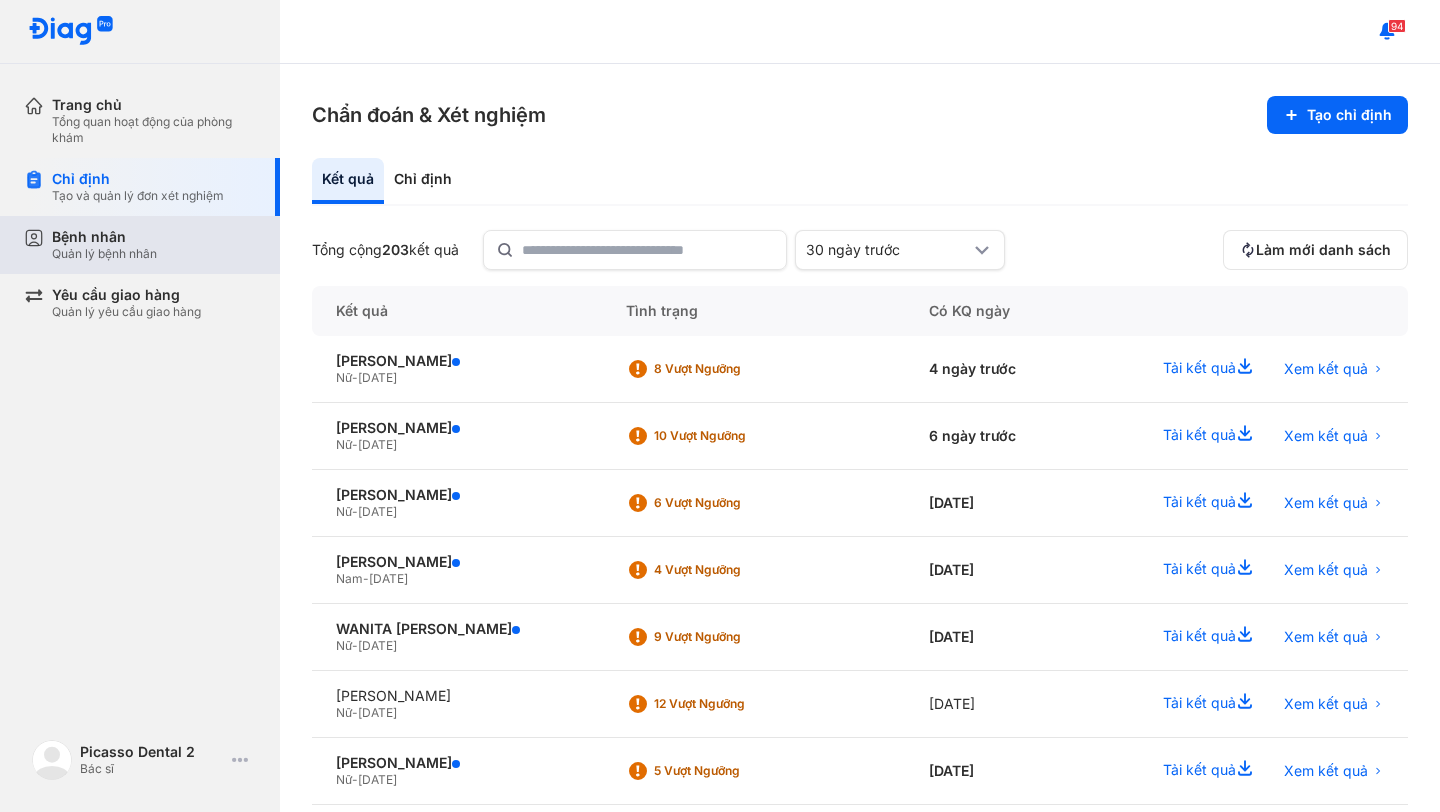click on "Bệnh nhân Quản lý bệnh nhân" at bounding box center [154, 245] 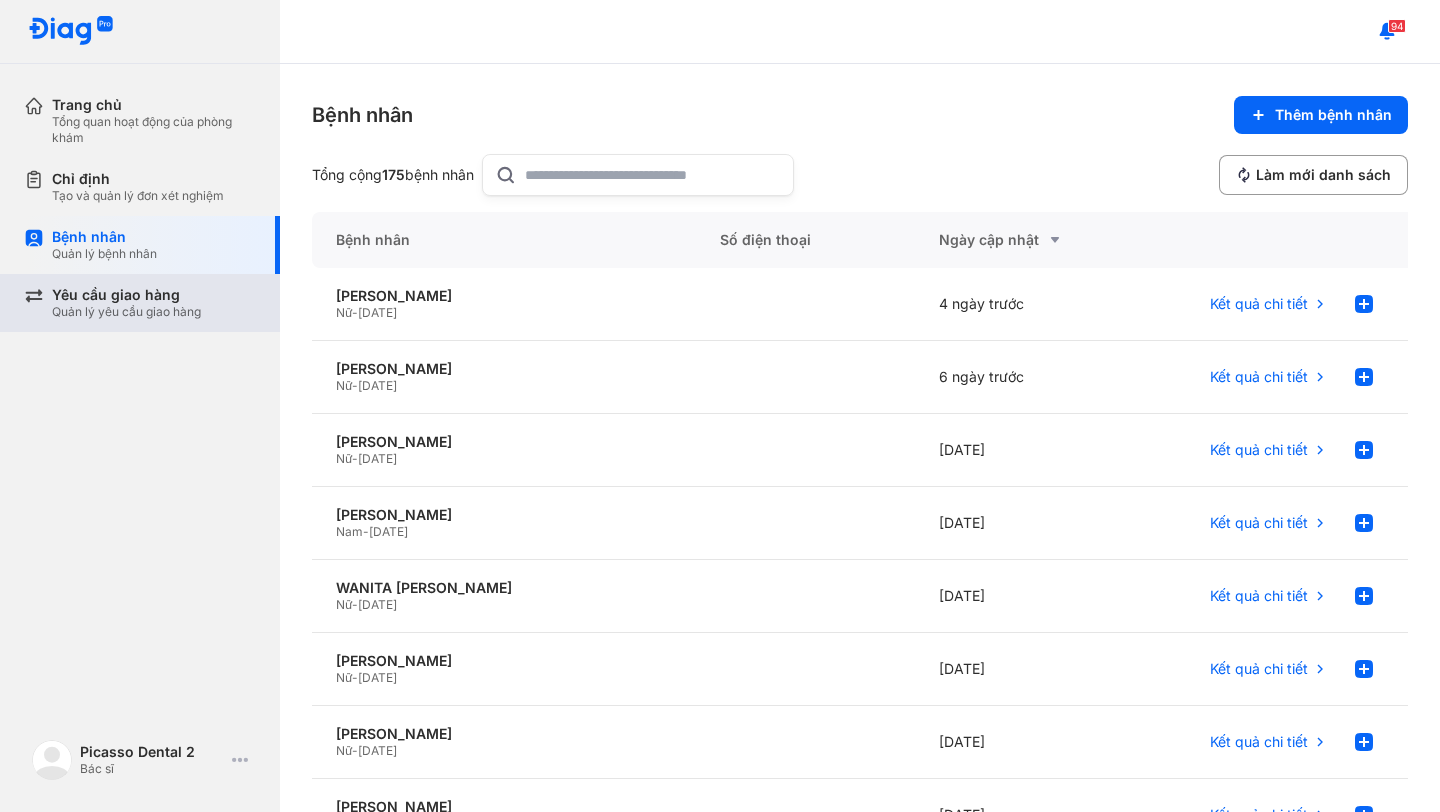 click on "Quản lý yêu cầu giao hàng" at bounding box center (126, 312) 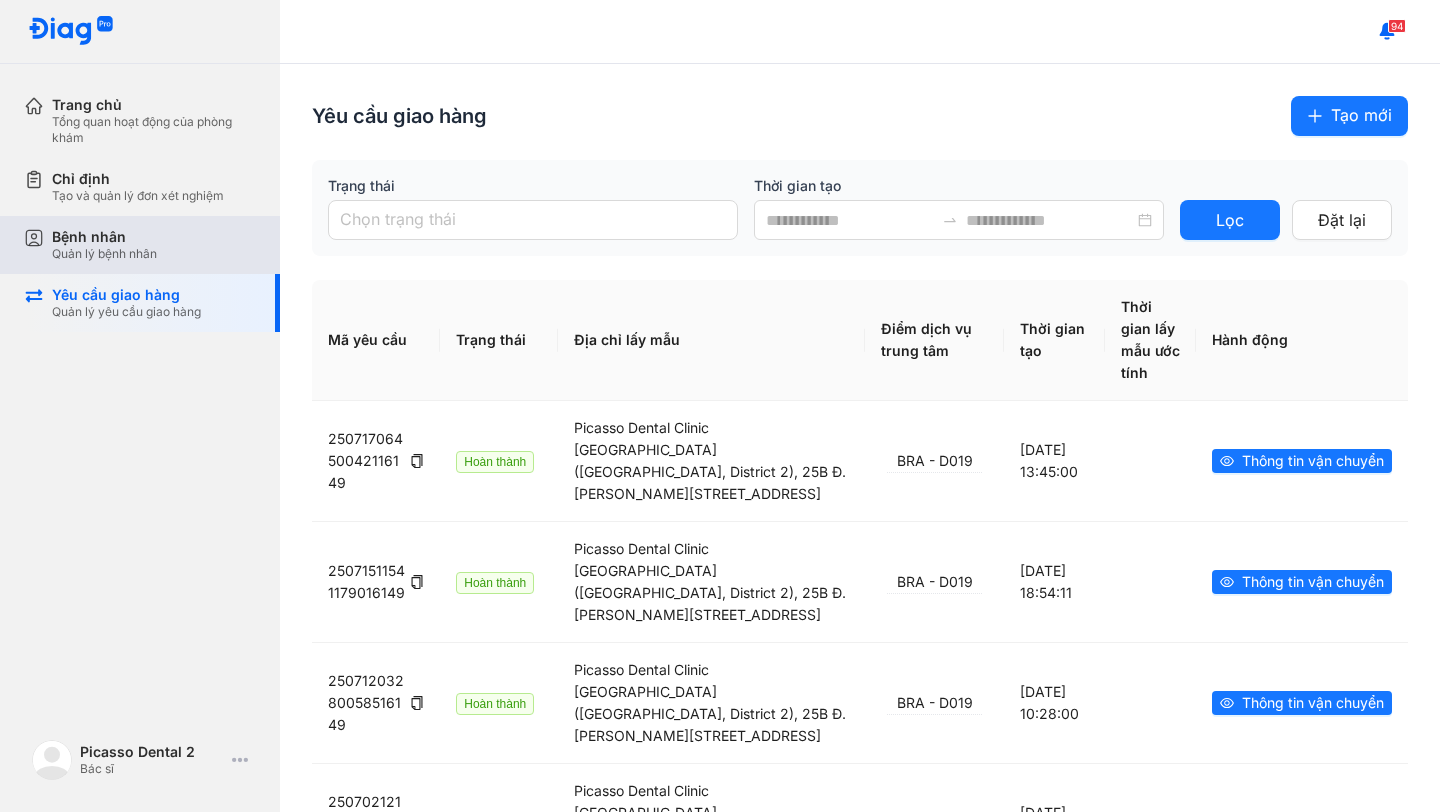 click on "Bệnh nhân Quản lý bệnh nhân" at bounding box center [154, 245] 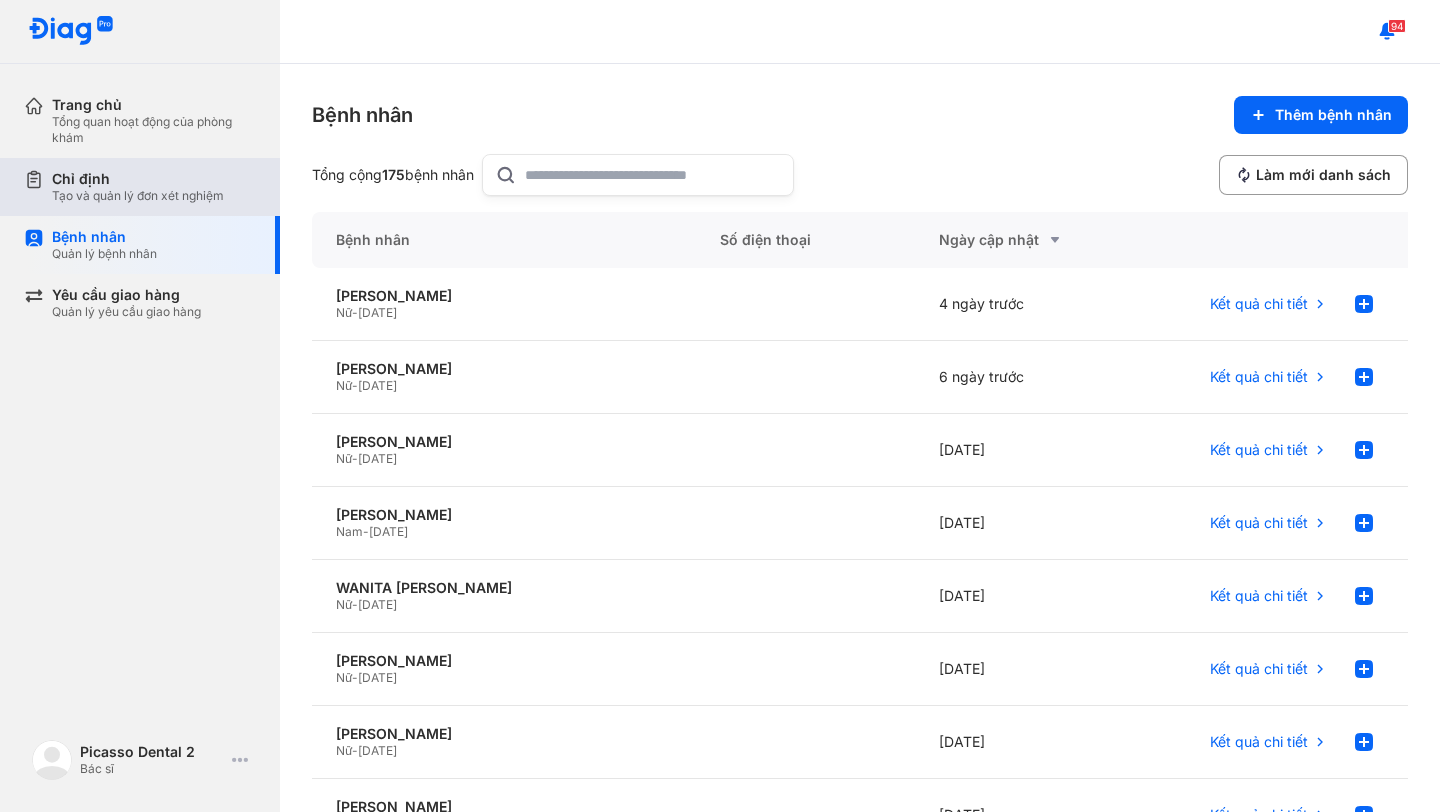click on "Chỉ định Tạo và quản lý đơn xét nghiệm" at bounding box center [152, 187] 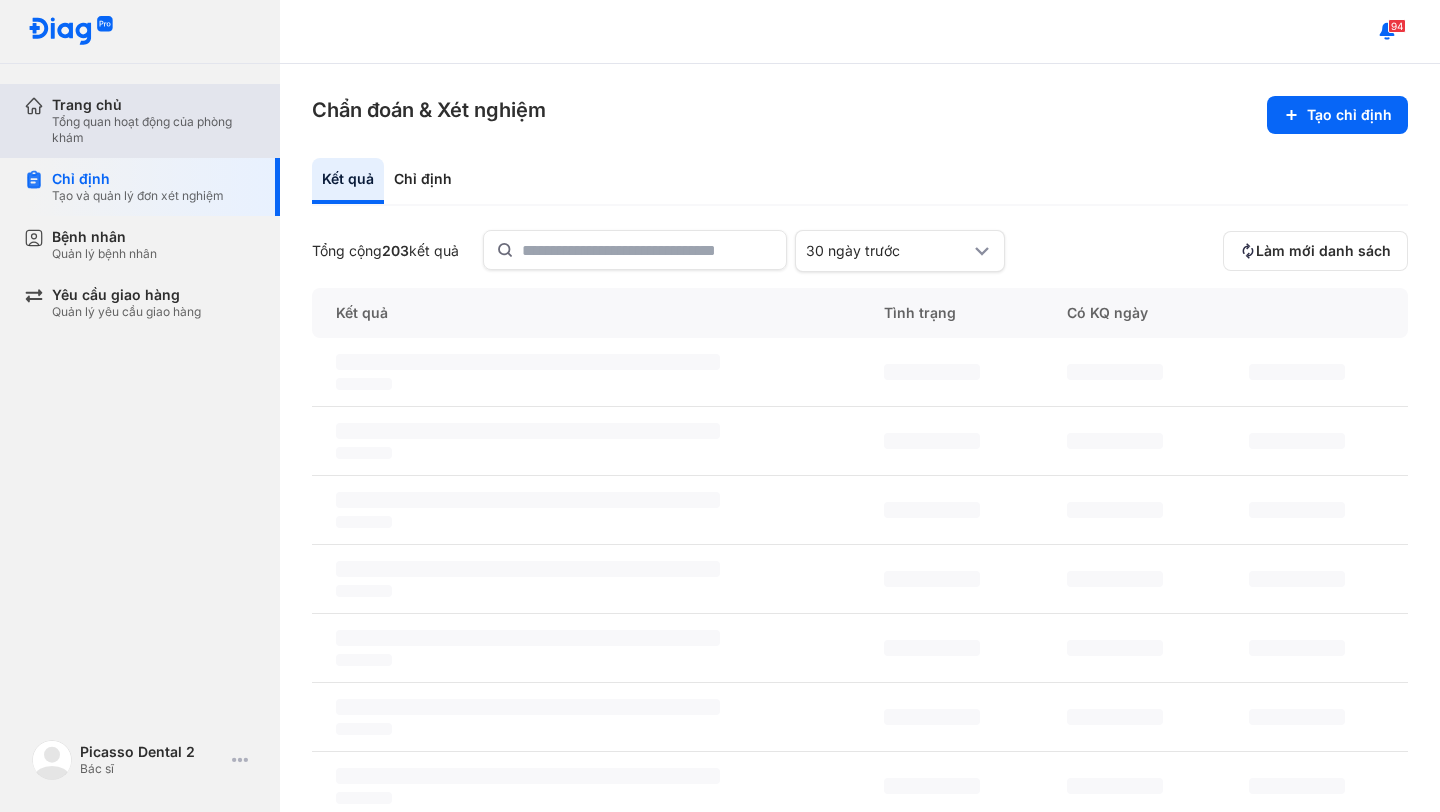 click on "Tổng quan hoạt động của phòng khám" at bounding box center [154, 130] 